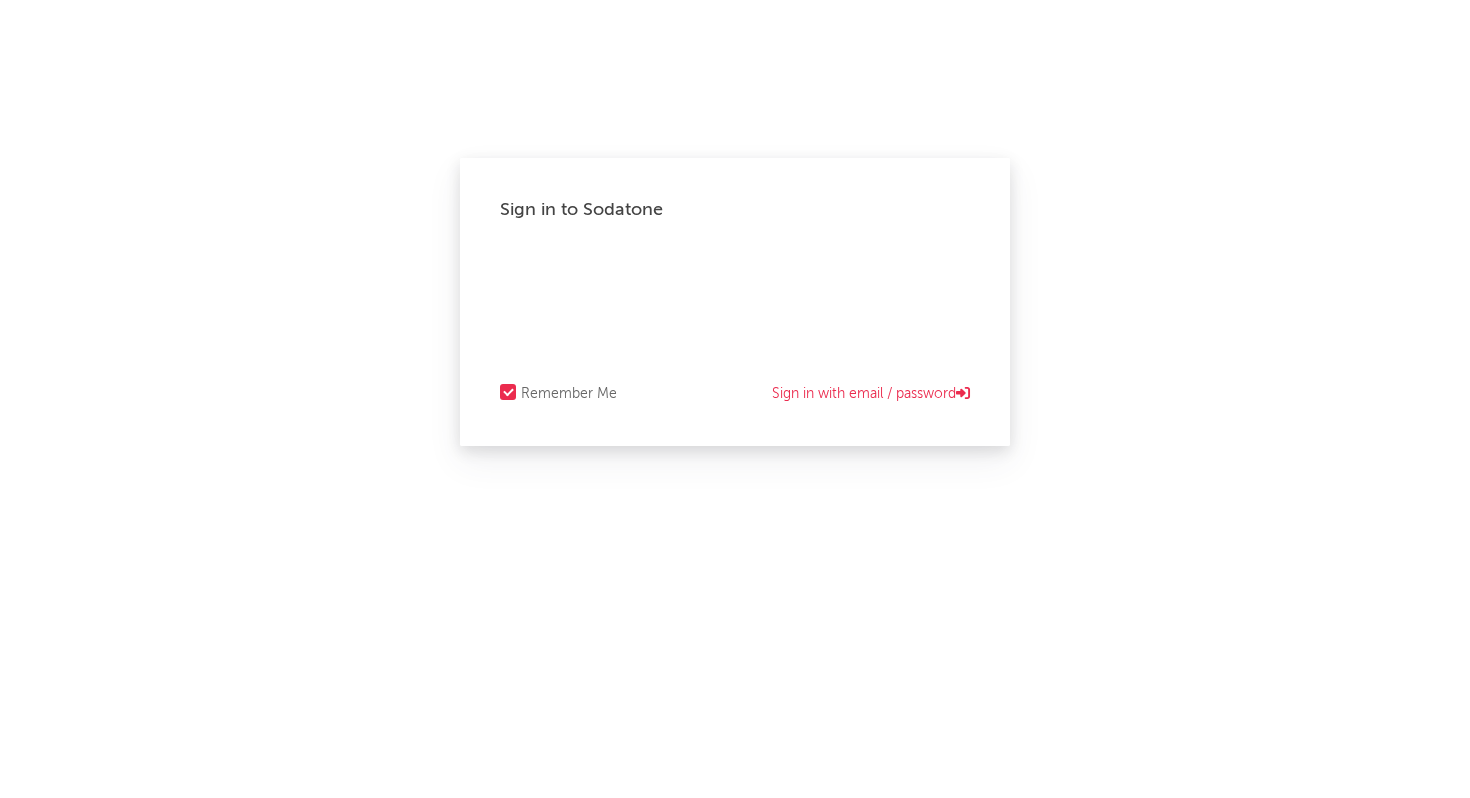 scroll, scrollTop: 0, scrollLeft: 0, axis: both 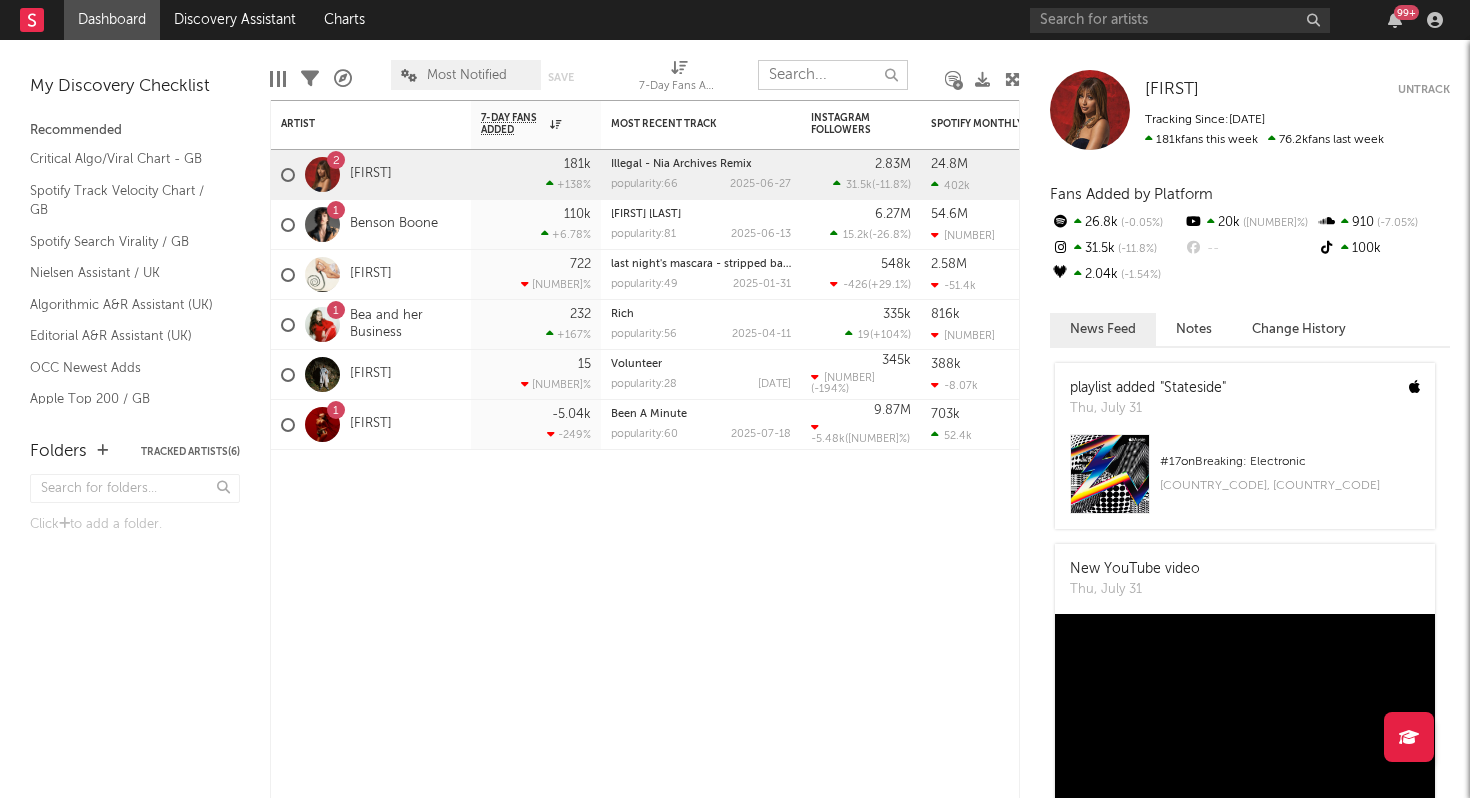 click at bounding box center (833, 75) 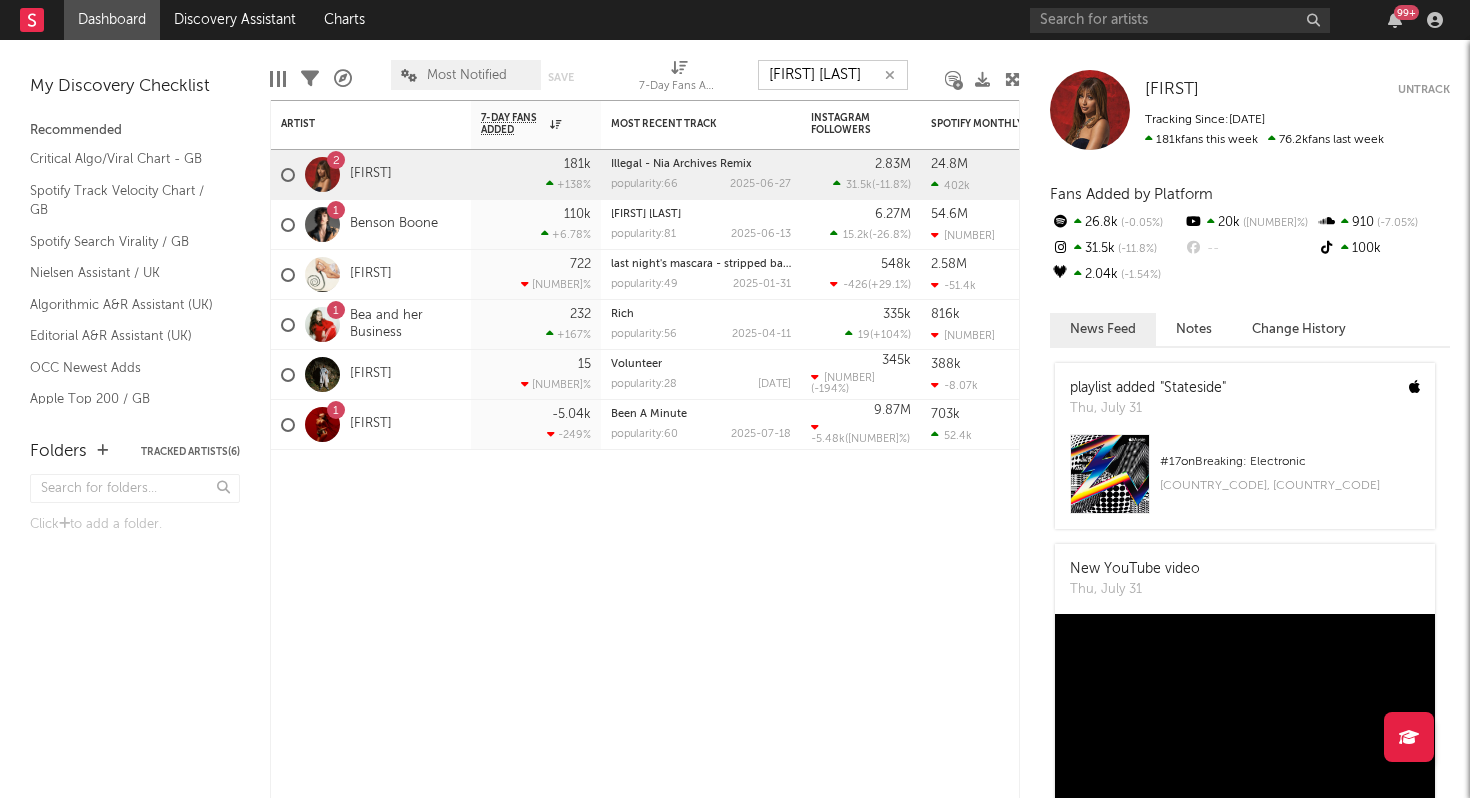 type on "[FIRST] [LAST]" 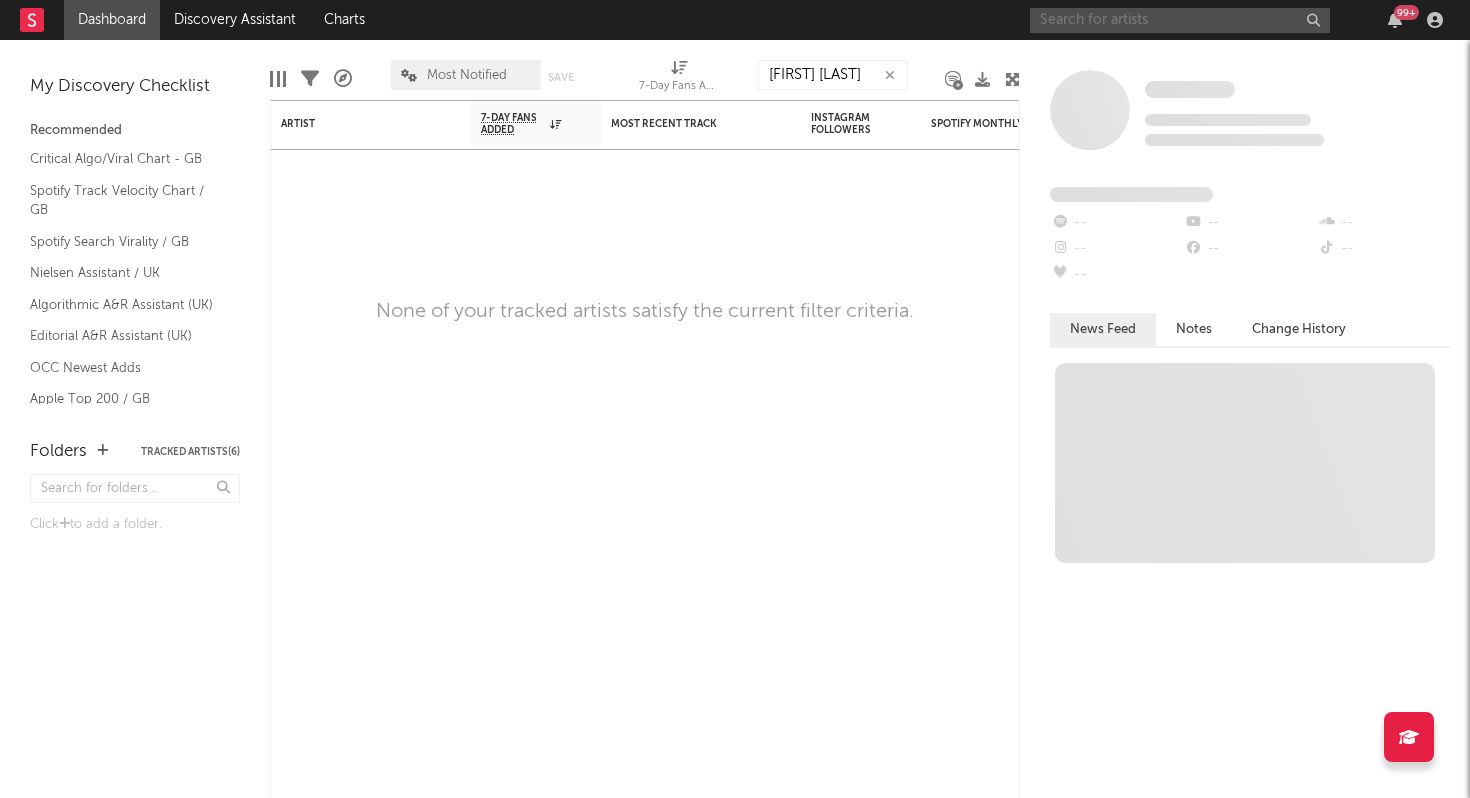 click at bounding box center [1180, 20] 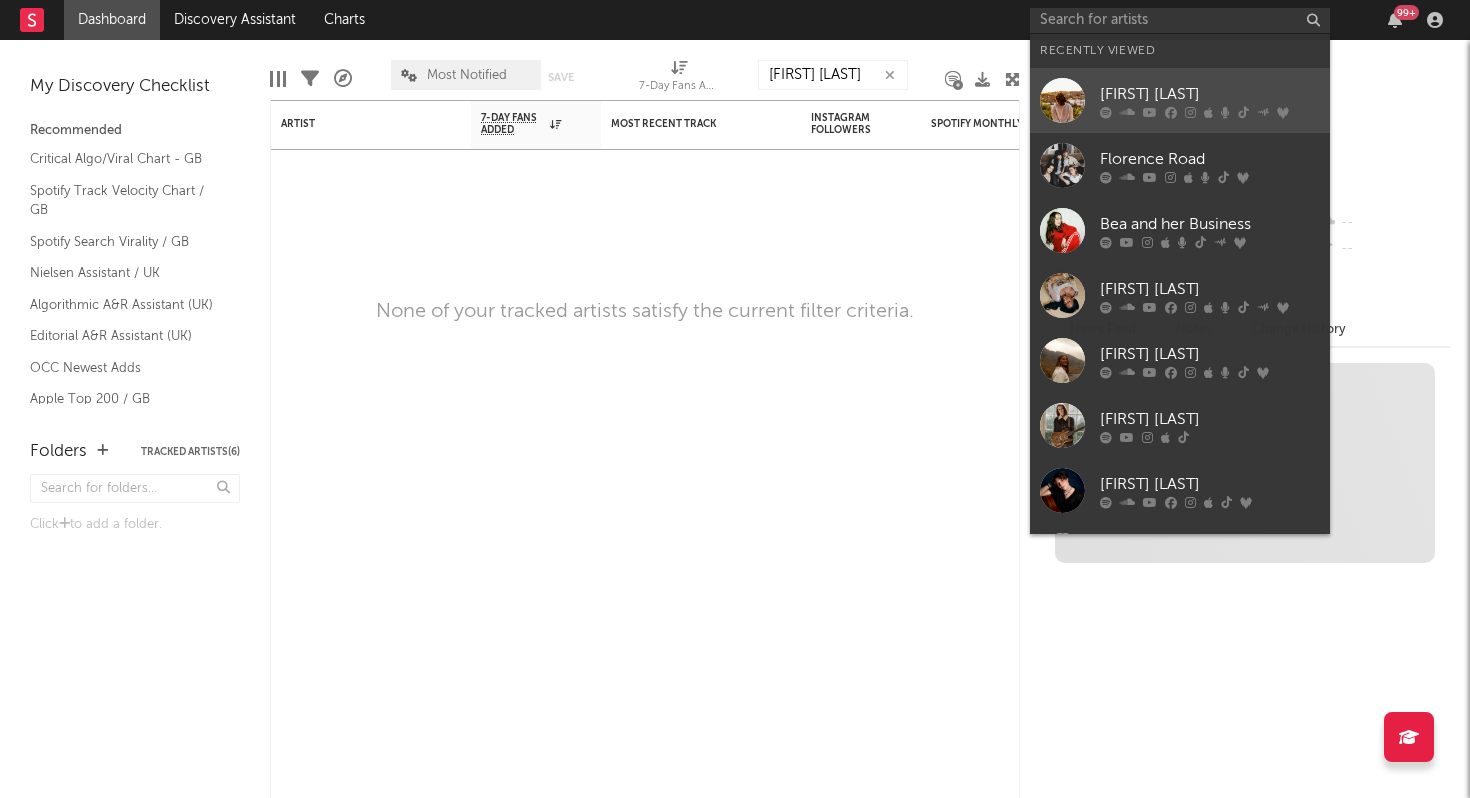 click at bounding box center [1150, 112] 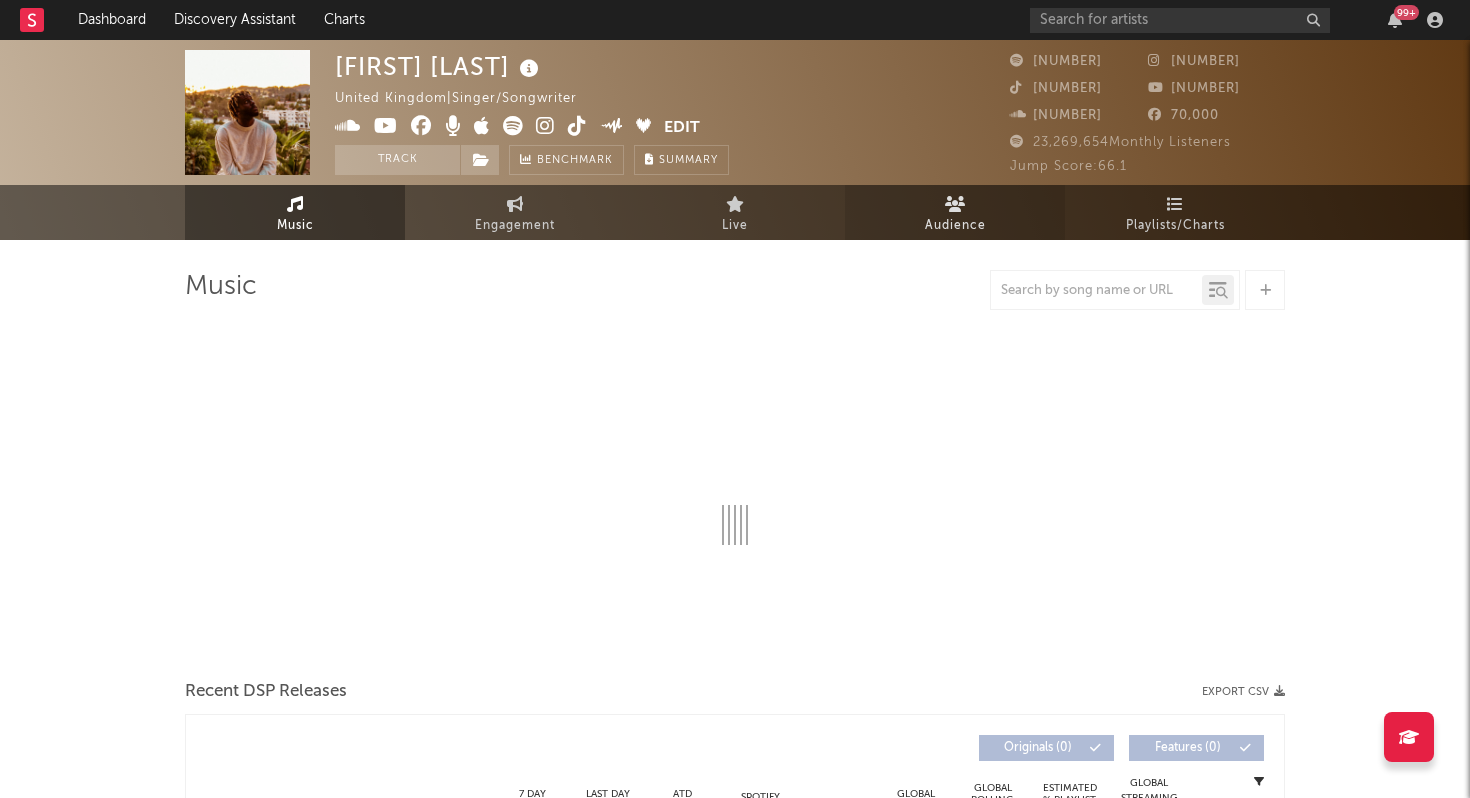 select on "6m" 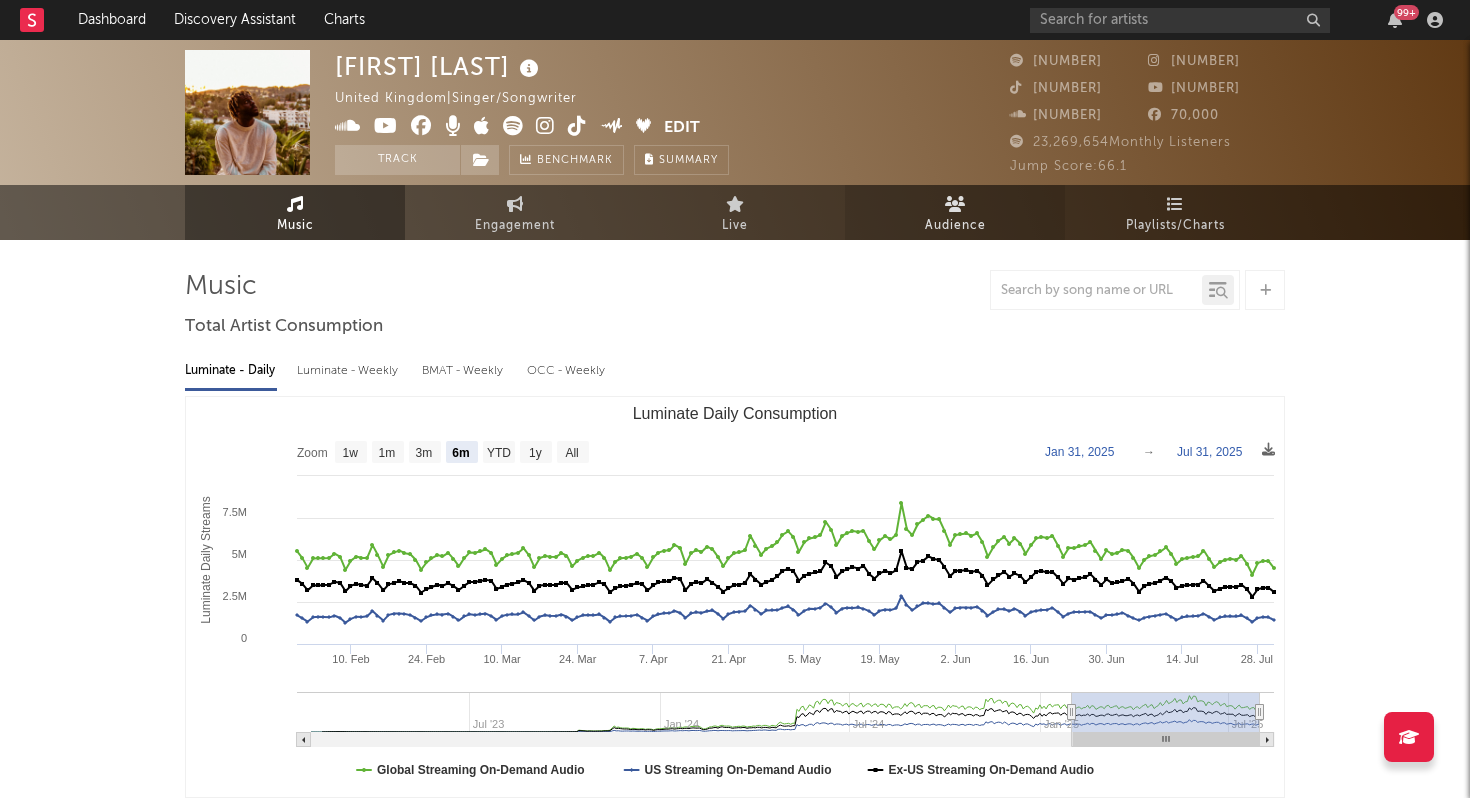 click on "Audience" at bounding box center (955, 226) 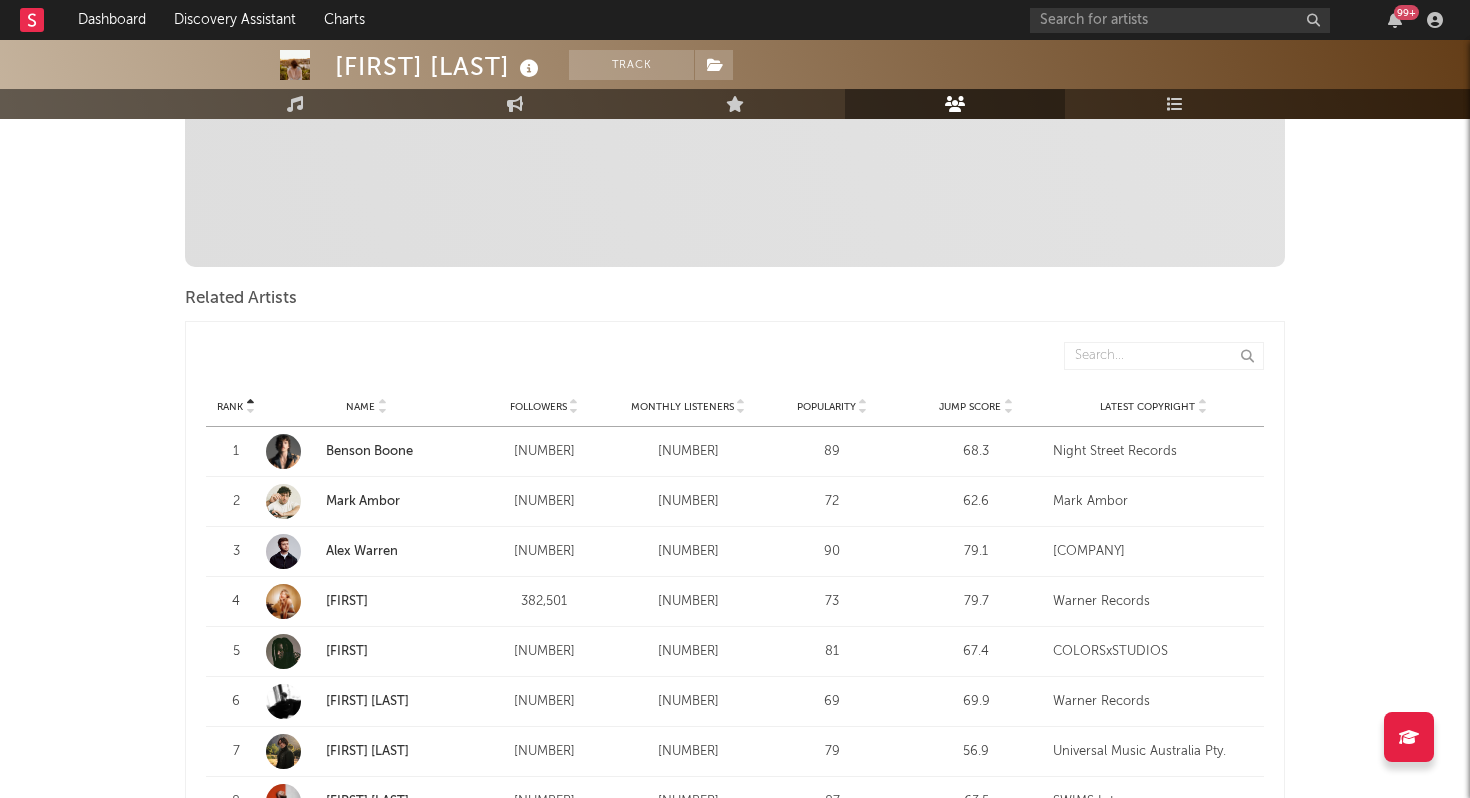 scroll, scrollTop: 0, scrollLeft: 0, axis: both 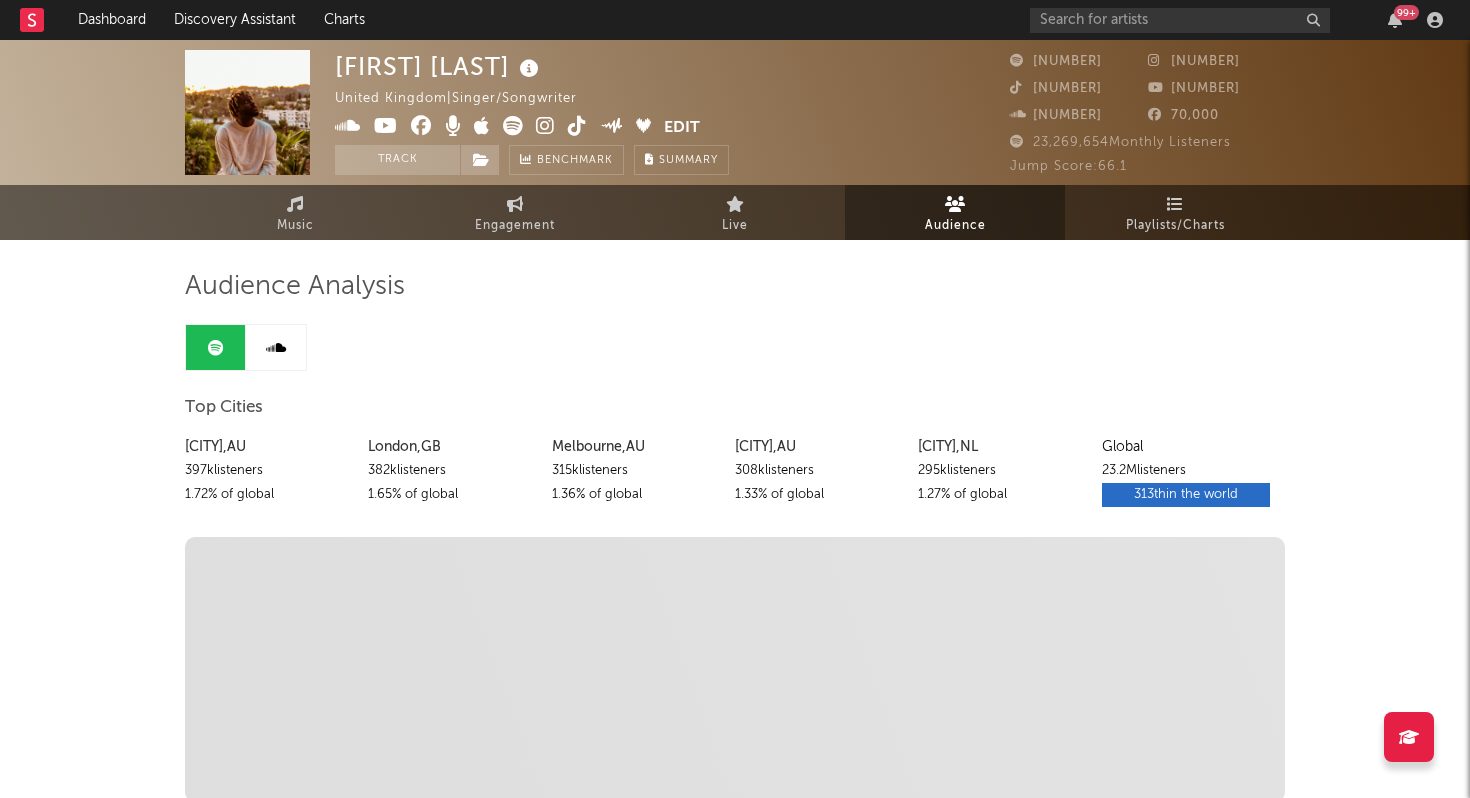 click at bounding box center (276, 347) 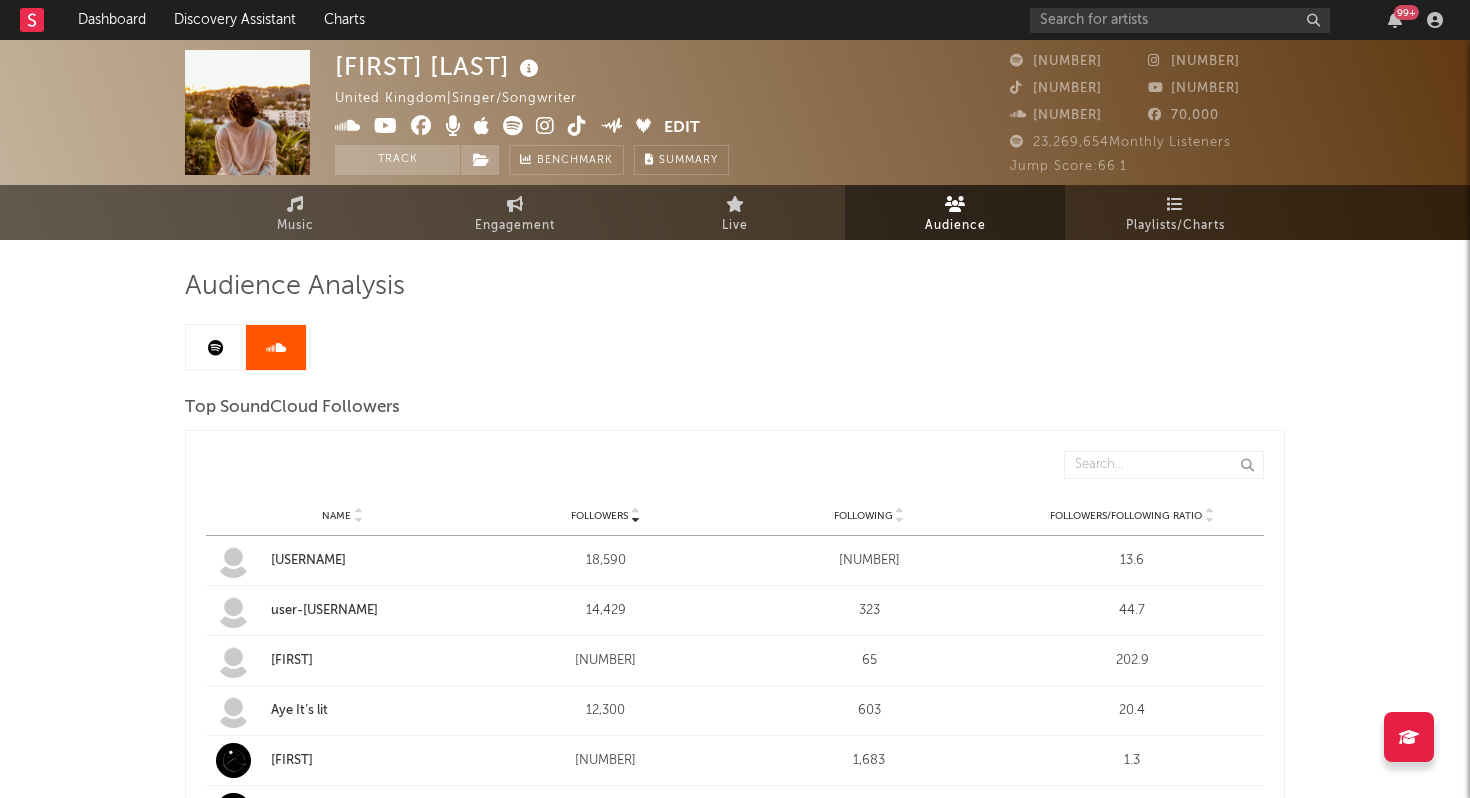 click at bounding box center [216, 347] 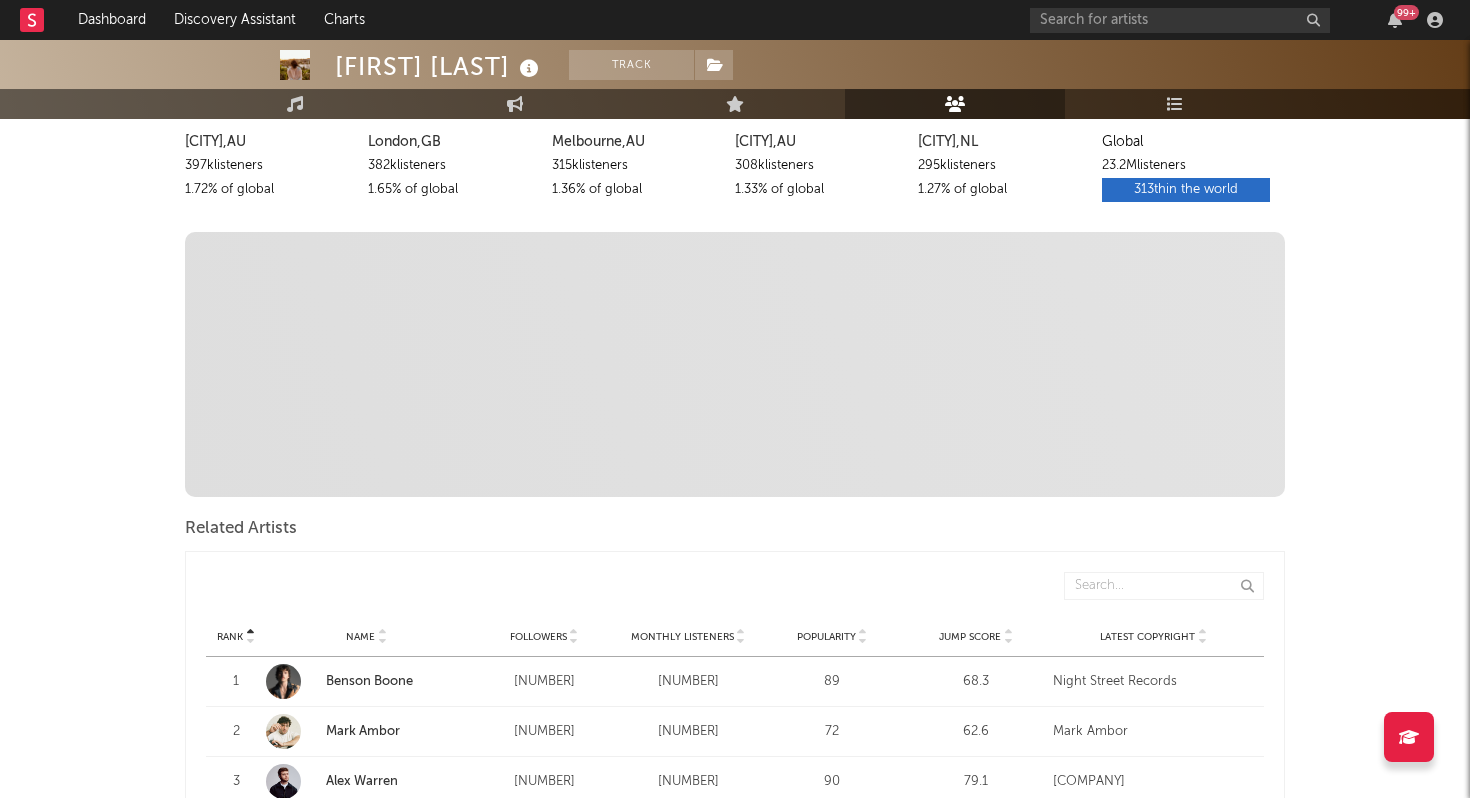 scroll, scrollTop: 215, scrollLeft: 0, axis: vertical 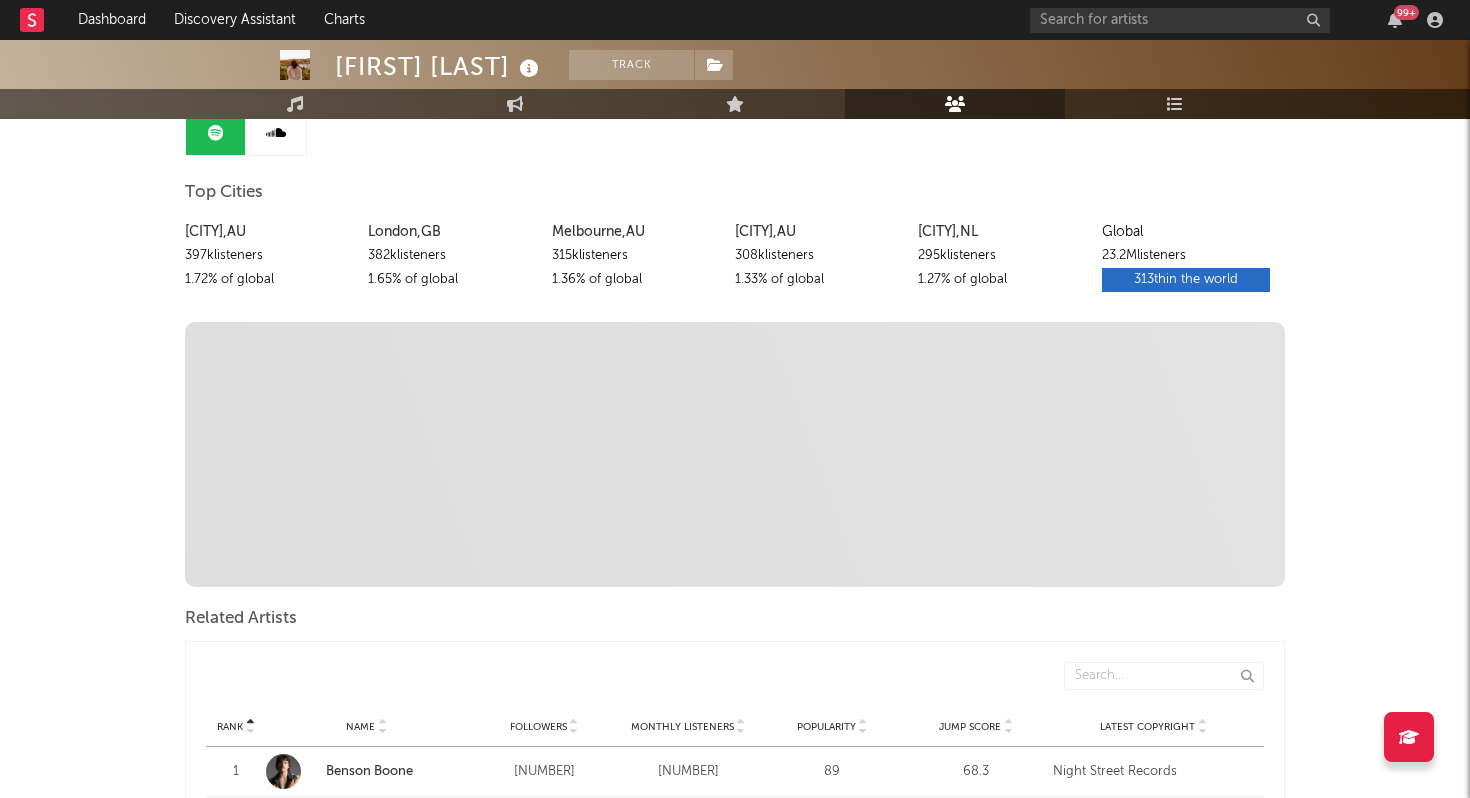 click on "313th in the world" at bounding box center (1186, 280) 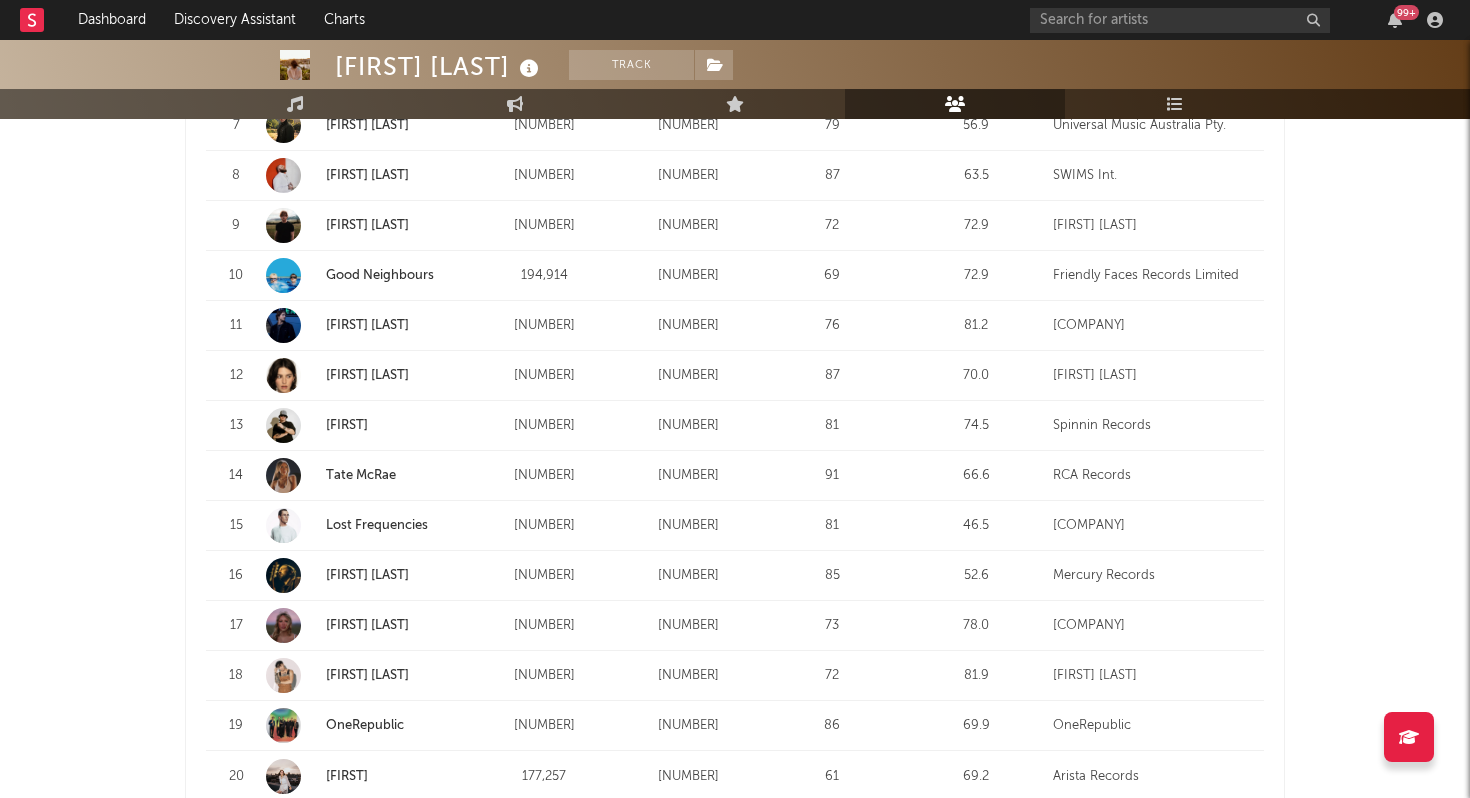 scroll, scrollTop: 975, scrollLeft: 0, axis: vertical 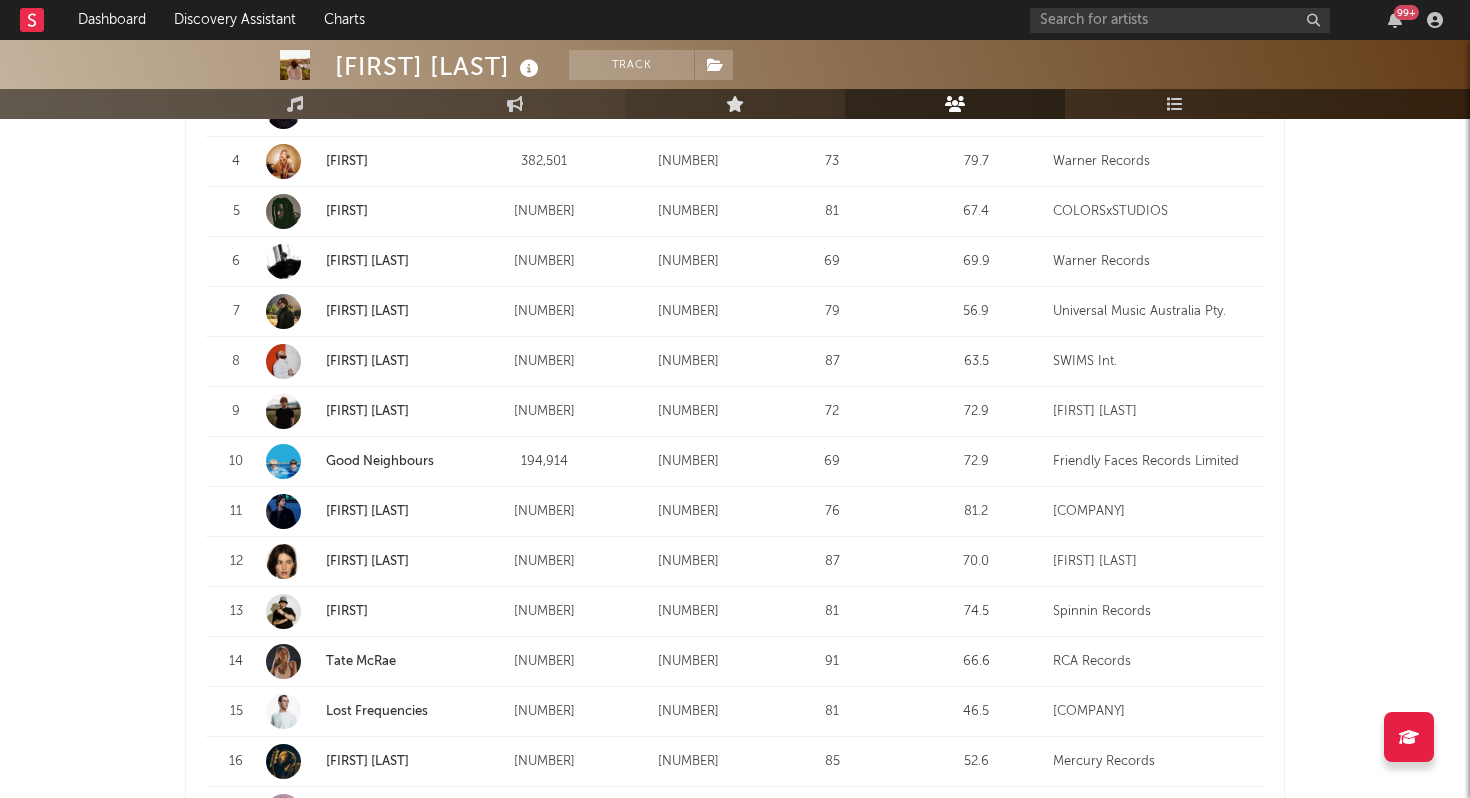 click on "Live" at bounding box center (735, 104) 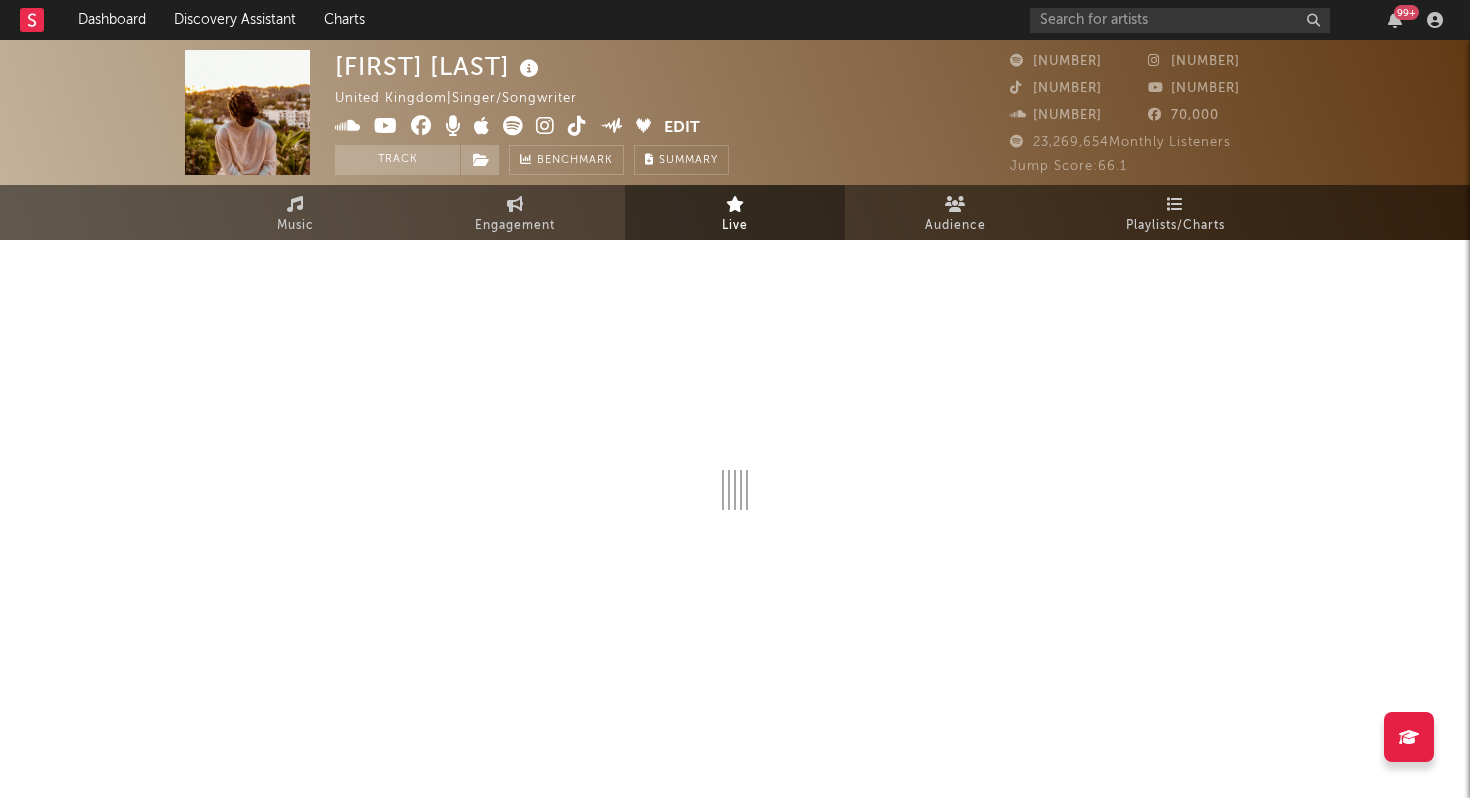 scroll, scrollTop: 0, scrollLeft: 0, axis: both 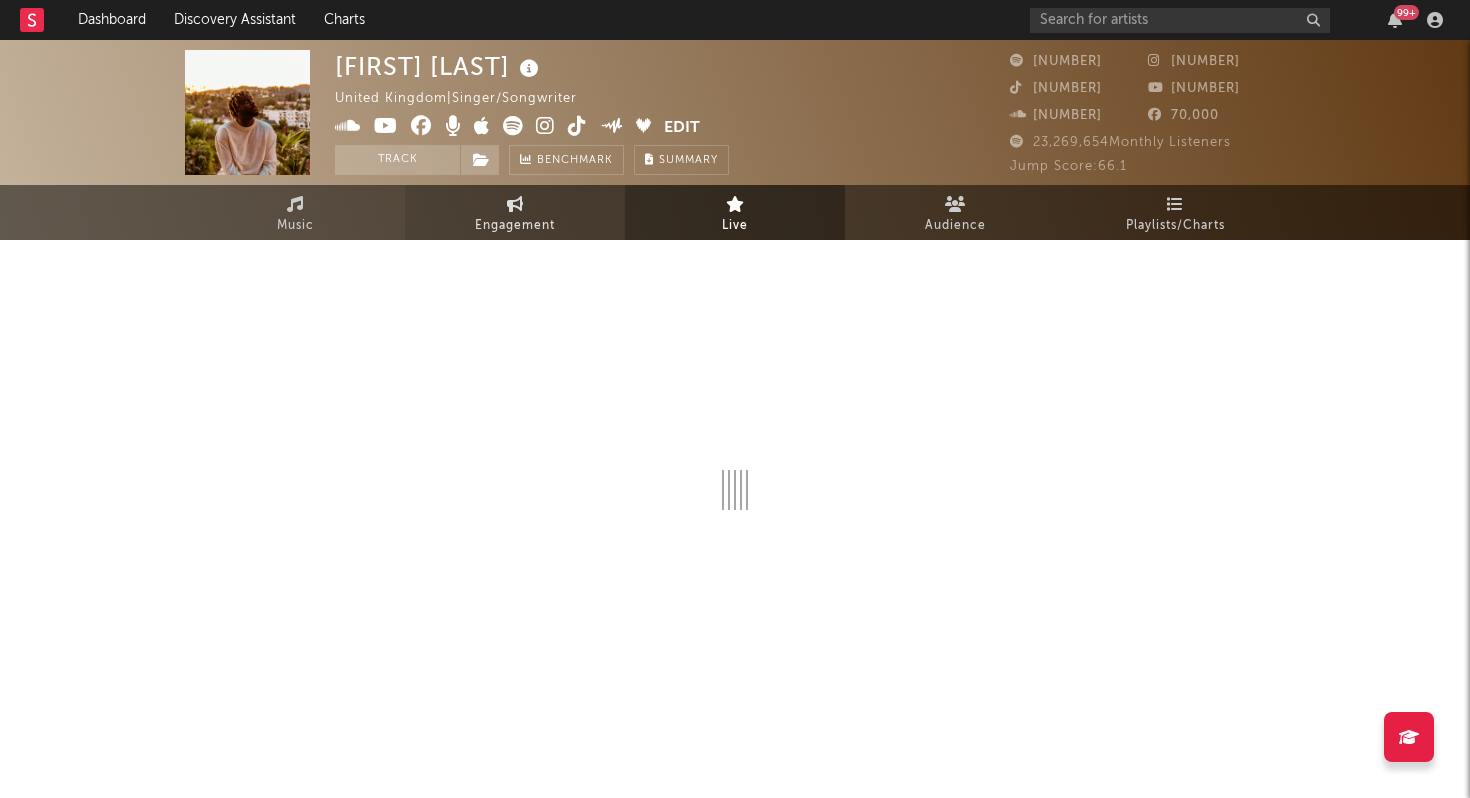 click on "Engagement" at bounding box center [515, 212] 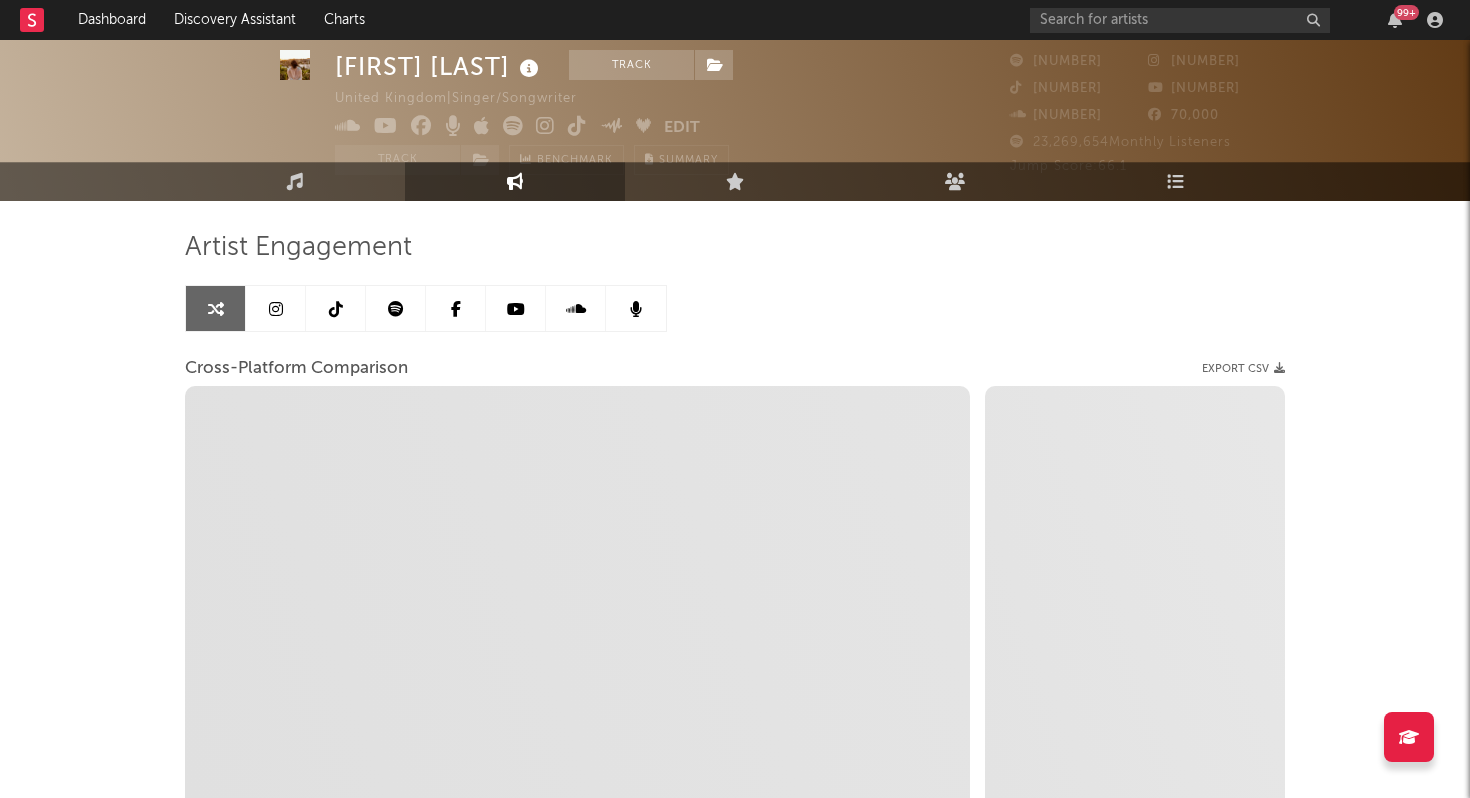 scroll, scrollTop: 0, scrollLeft: 0, axis: both 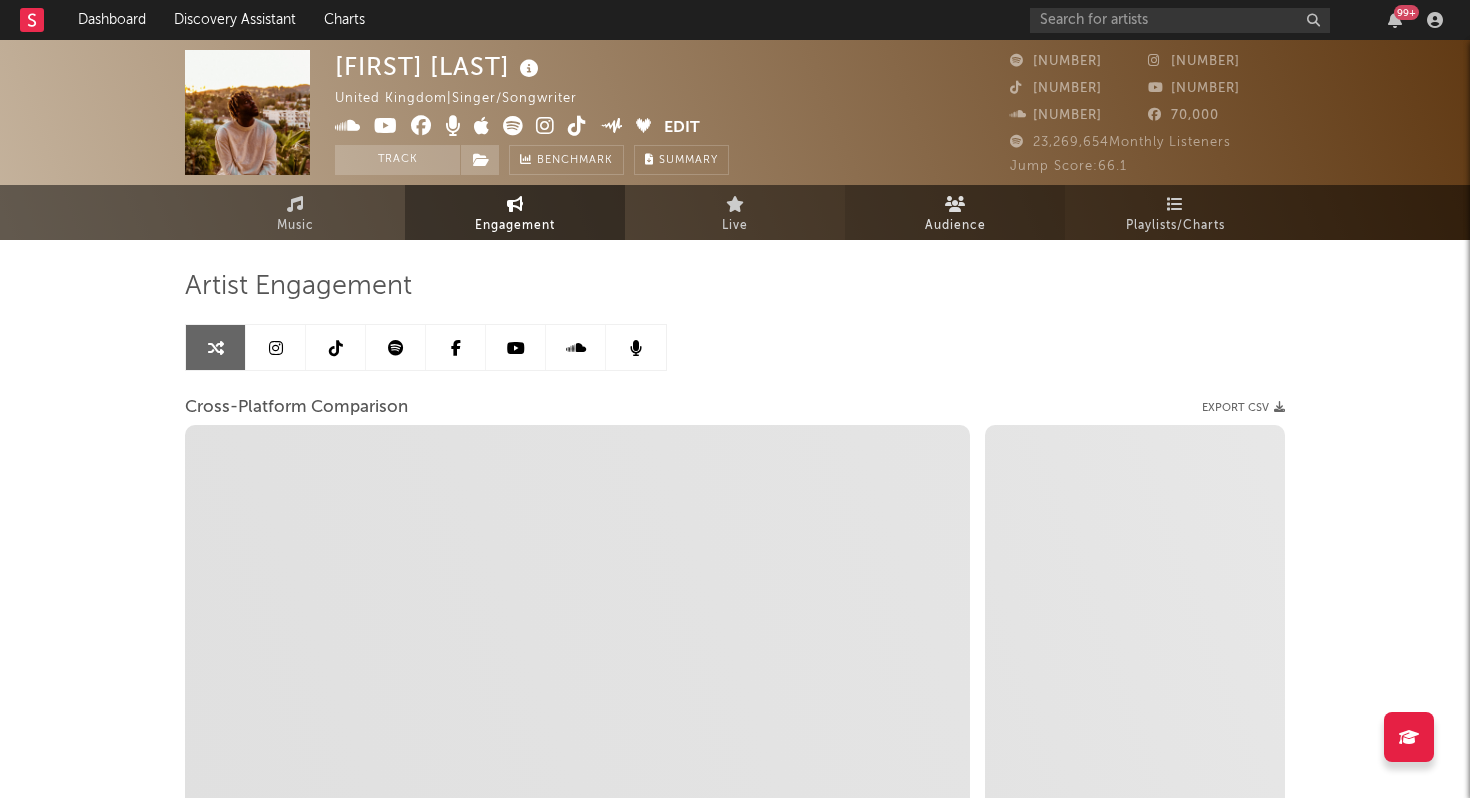 click on "Audience" at bounding box center (955, 212) 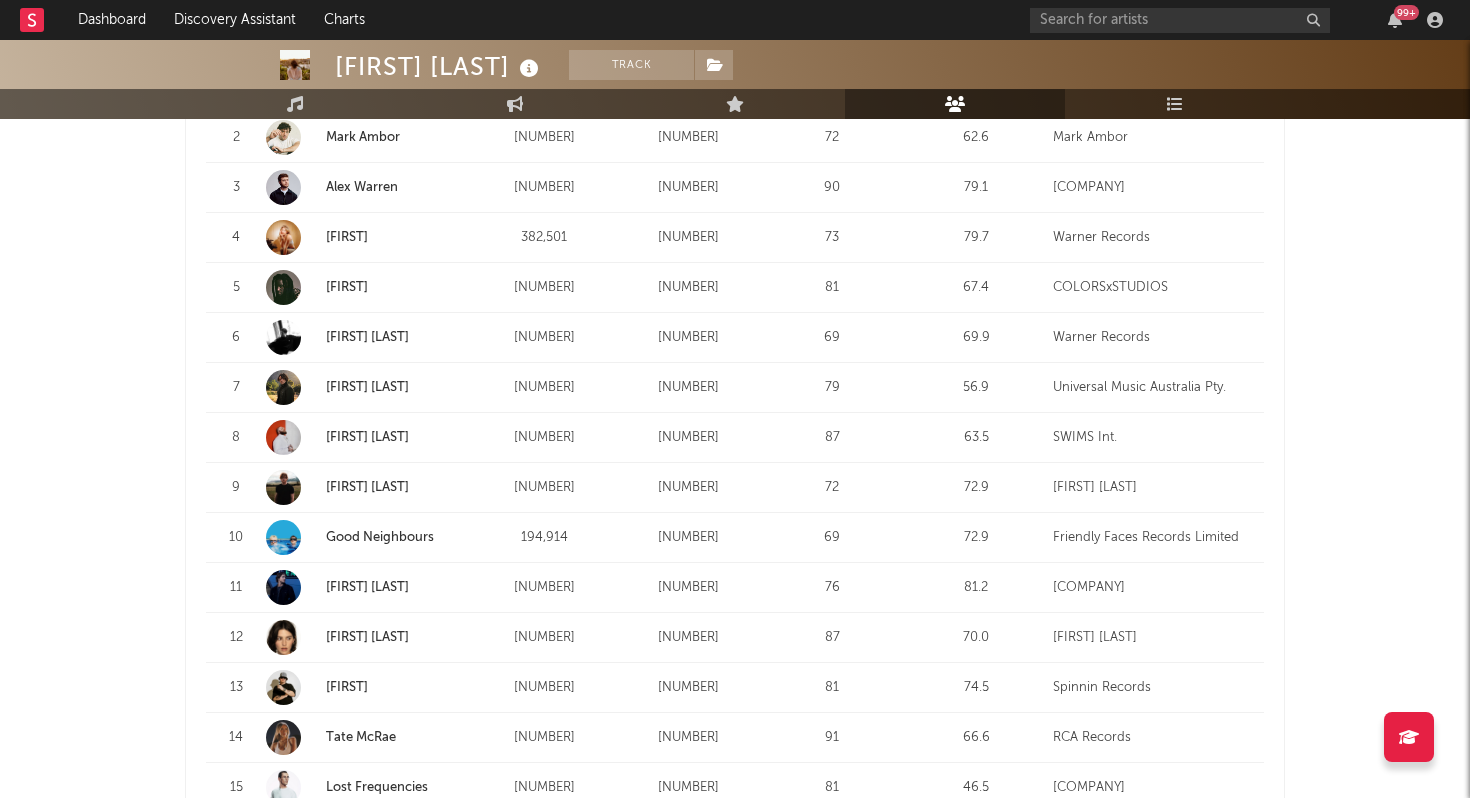 scroll, scrollTop: 906, scrollLeft: 0, axis: vertical 